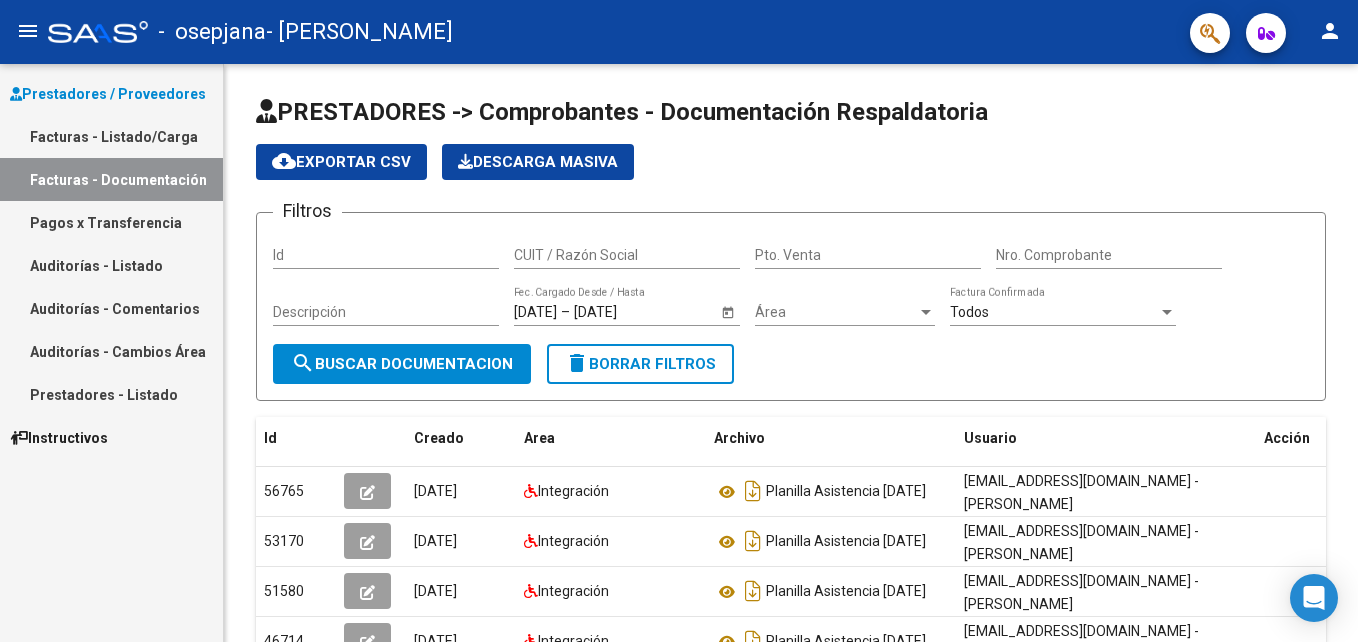 scroll, scrollTop: 0, scrollLeft: 0, axis: both 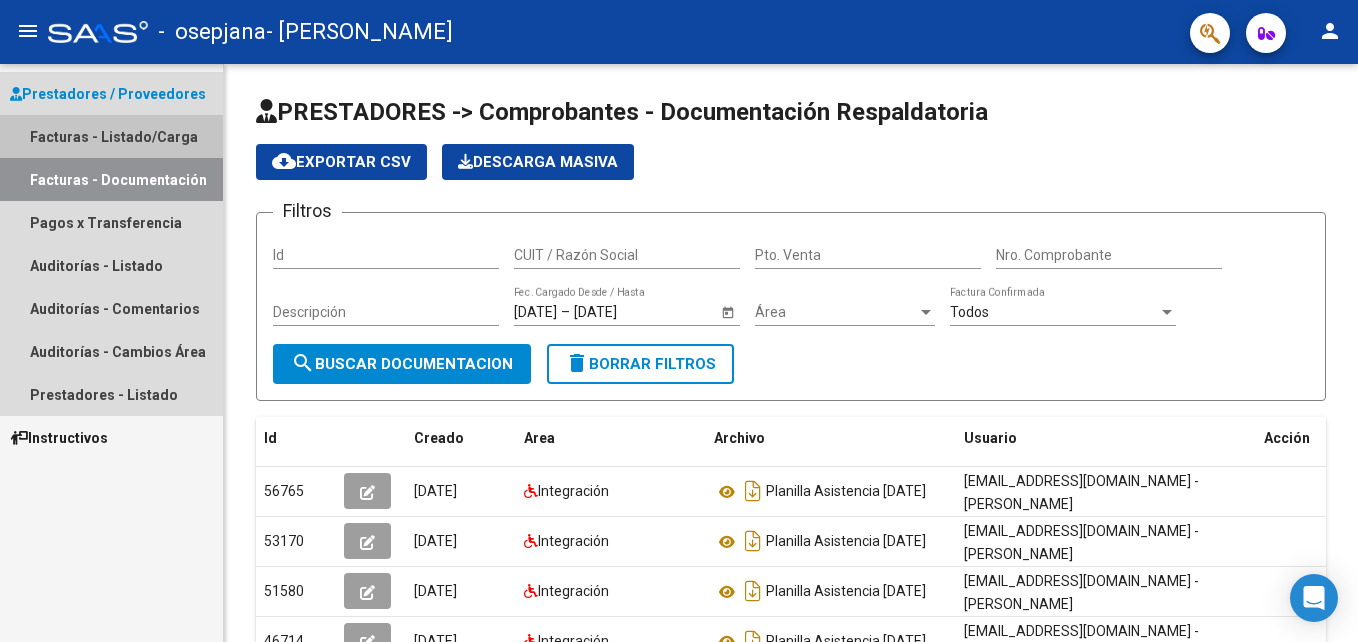 click on "Facturas - Listado/Carga" at bounding box center [111, 136] 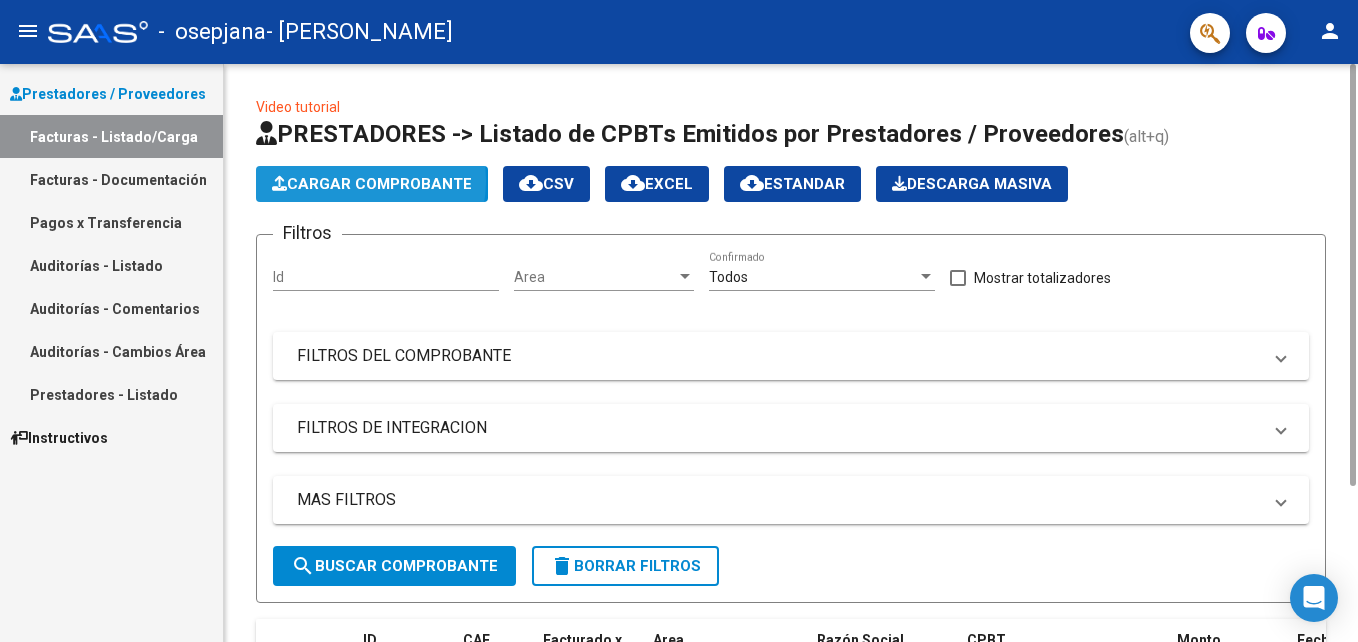 click on "Cargar Comprobante" 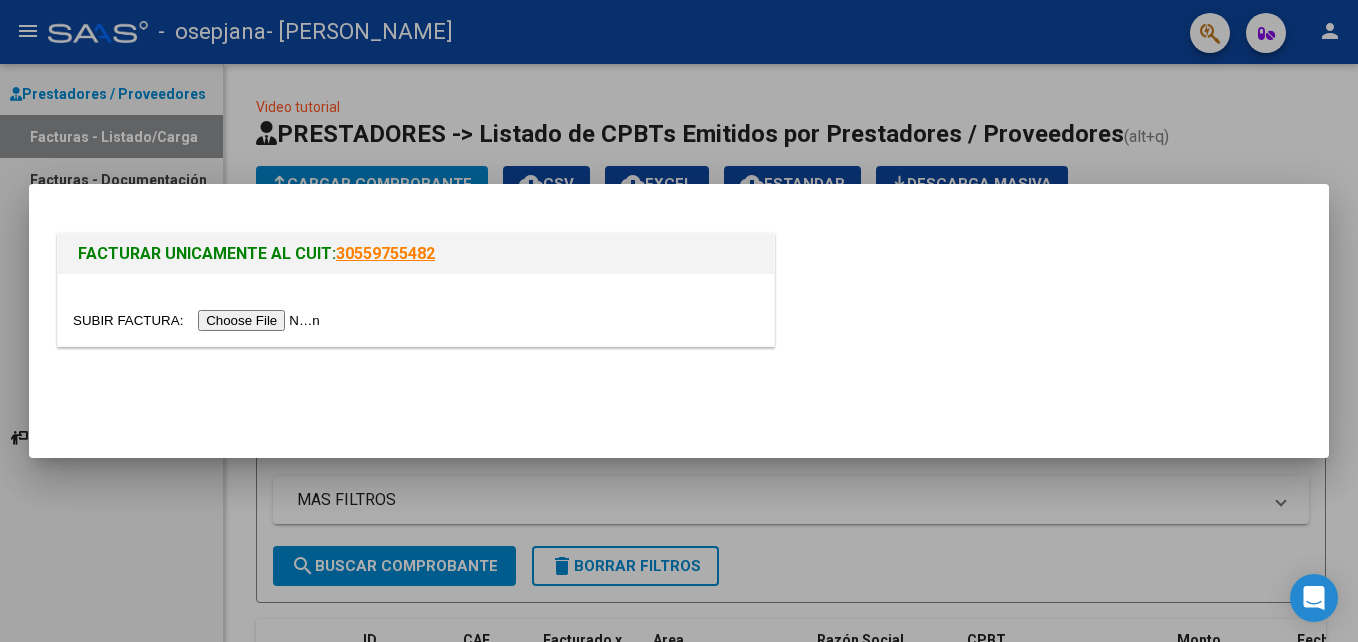 click at bounding box center [199, 320] 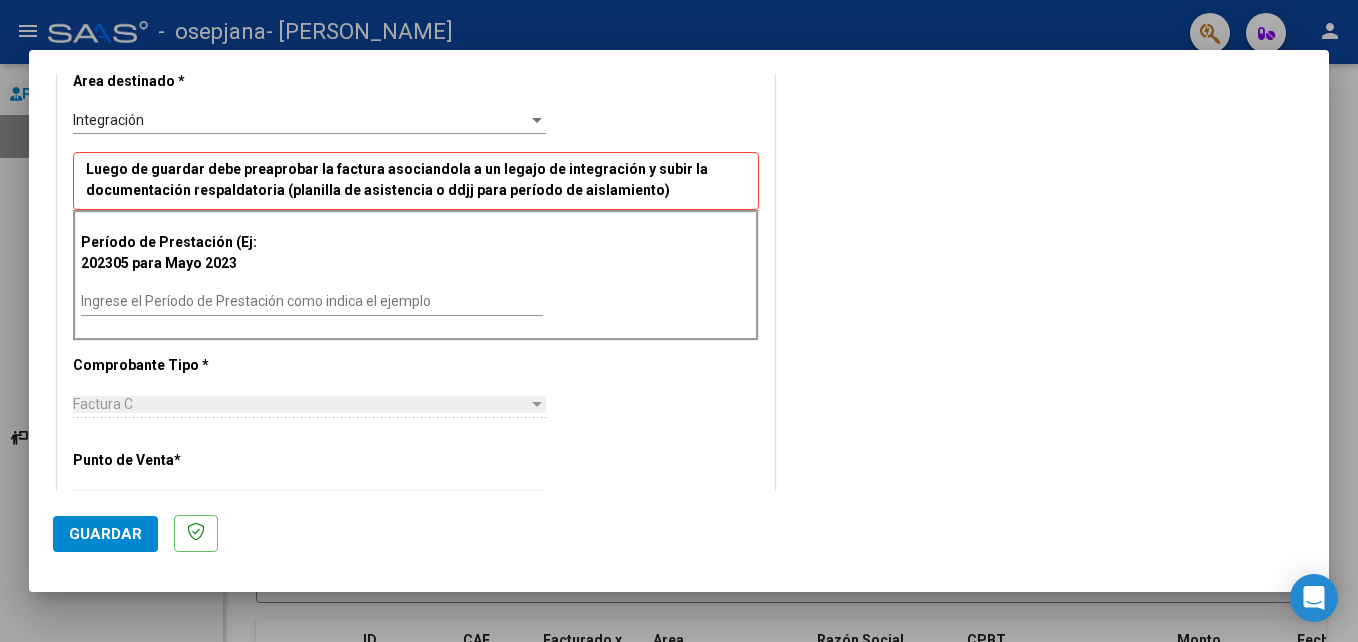 scroll, scrollTop: 432, scrollLeft: 0, axis: vertical 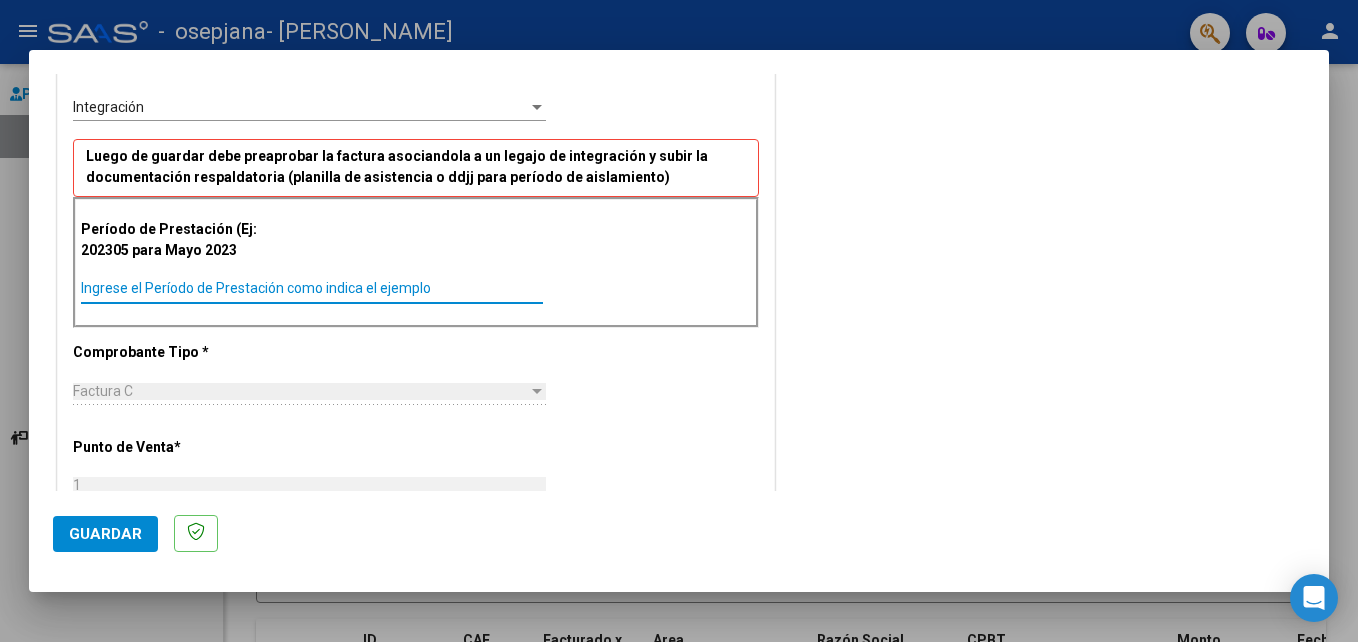 click on "Ingrese el Período de Prestación como indica el ejemplo" at bounding box center (312, 288) 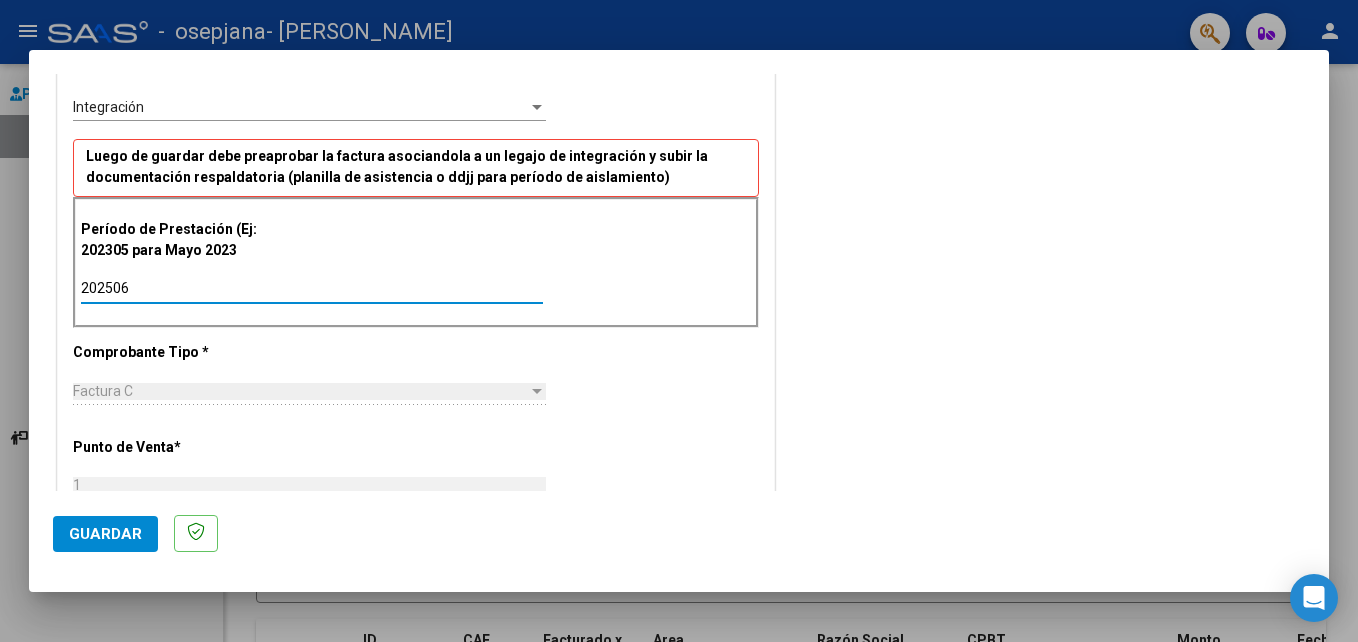 type on "202506" 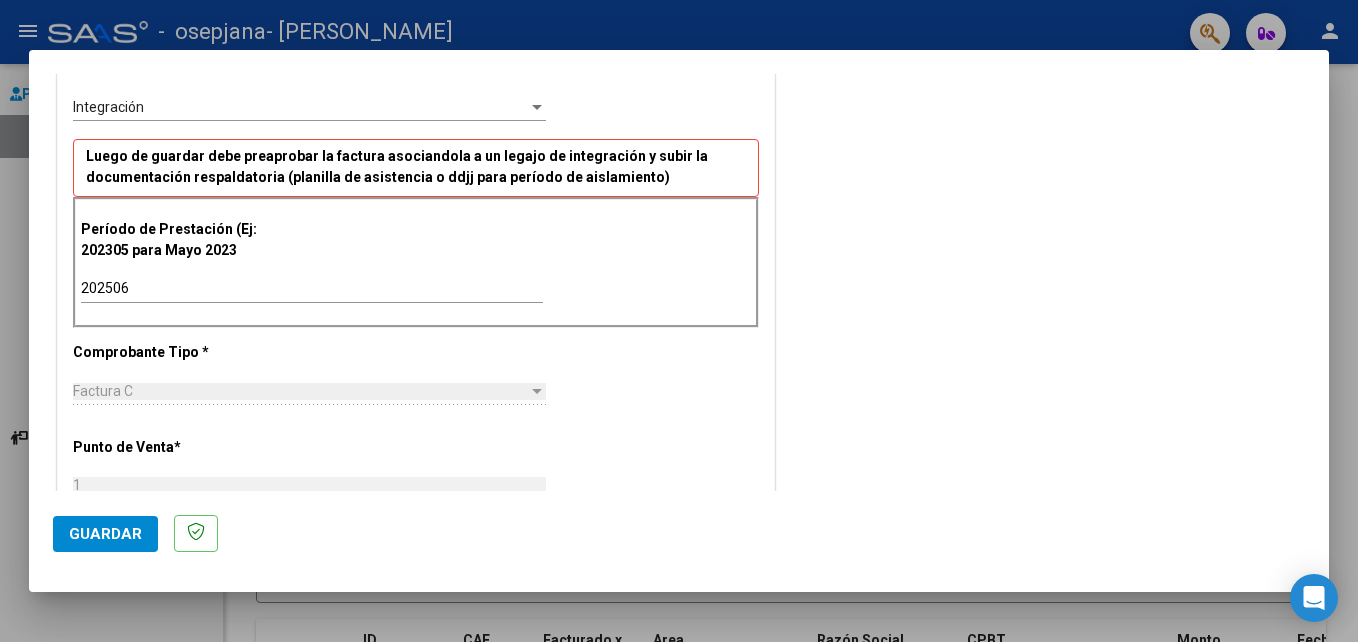 click on "CUIT  *   27-30952673-8 Ingresar CUIT  ANALISIS PRESTADOR  Area destinado * Integración Seleccionar Area Luego de guardar debe preaprobar la factura asociandola a un legajo de integración y subir la documentación respaldatoria (planilla de asistencia o ddjj para período de aislamiento)  Período de Prestación (Ej: 202305 para [DATE]    202506 Ingrese el Período de Prestación como indica el ejemplo   Comprobante Tipo * Factura C Seleccionar Tipo Punto de Venta  *   1 Ingresar el Nro.  Número  *   854 Ingresar el Nro.  Monto  *   $ 98.964,88 Ingresar el monto  [GEOGRAPHIC_DATA].  *   [DATE] Ingresar la fecha  CAE / CAEA (no ingrese CAI)    75278513744463 Ingresar el CAE o CAEA (no ingrese CAI)  Fecha de Vencimiento    Ingresar la fecha  Ref. Externa    Ingresar la ref.  N° Liquidación    Ingresar el N° Liquidación" at bounding box center (416, 572) 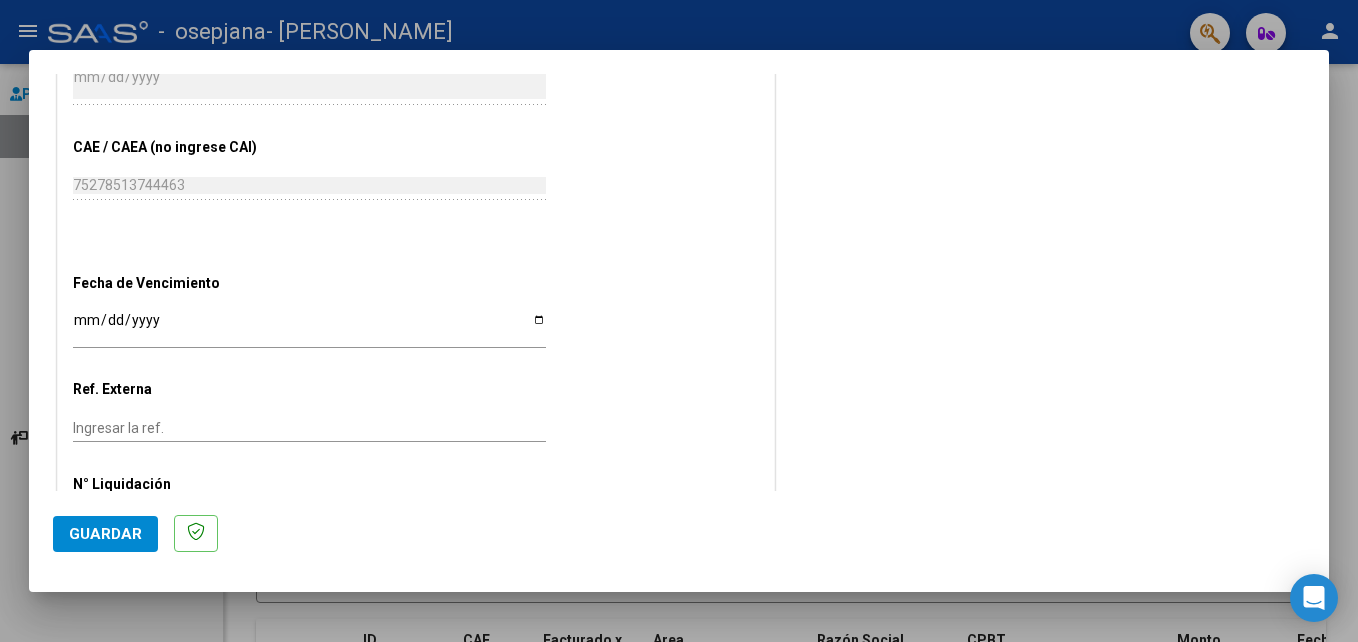 scroll, scrollTop: 1205, scrollLeft: 0, axis: vertical 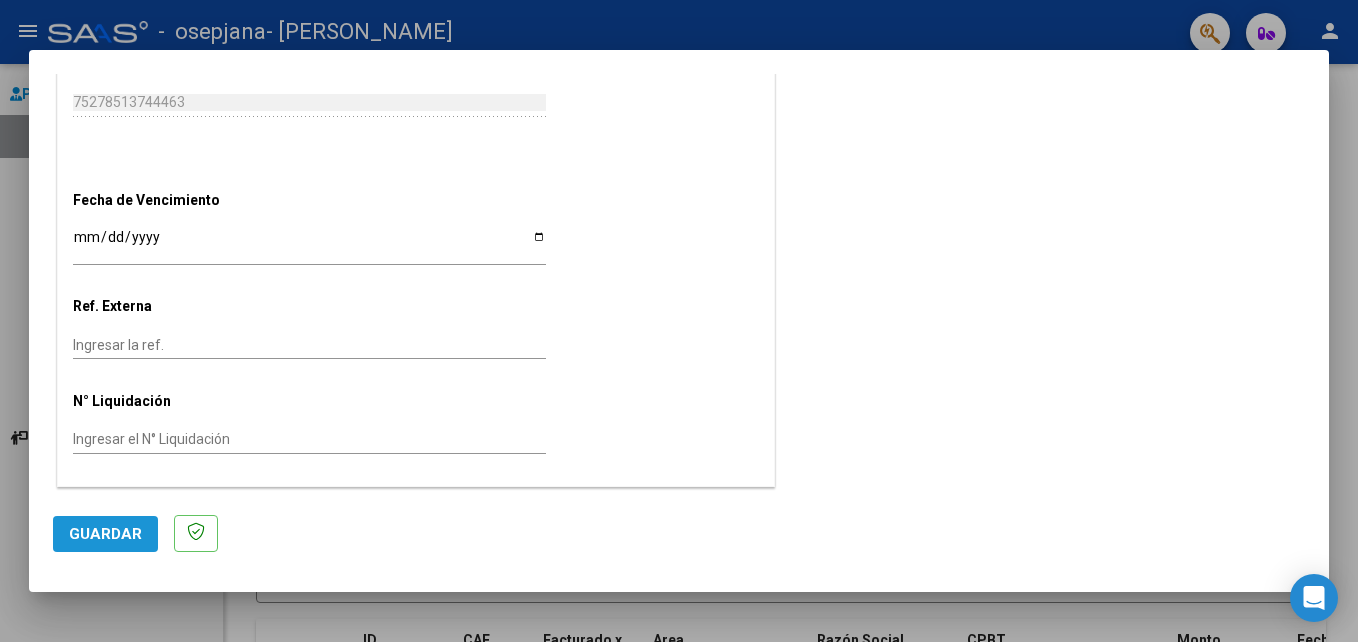 click on "Guardar" 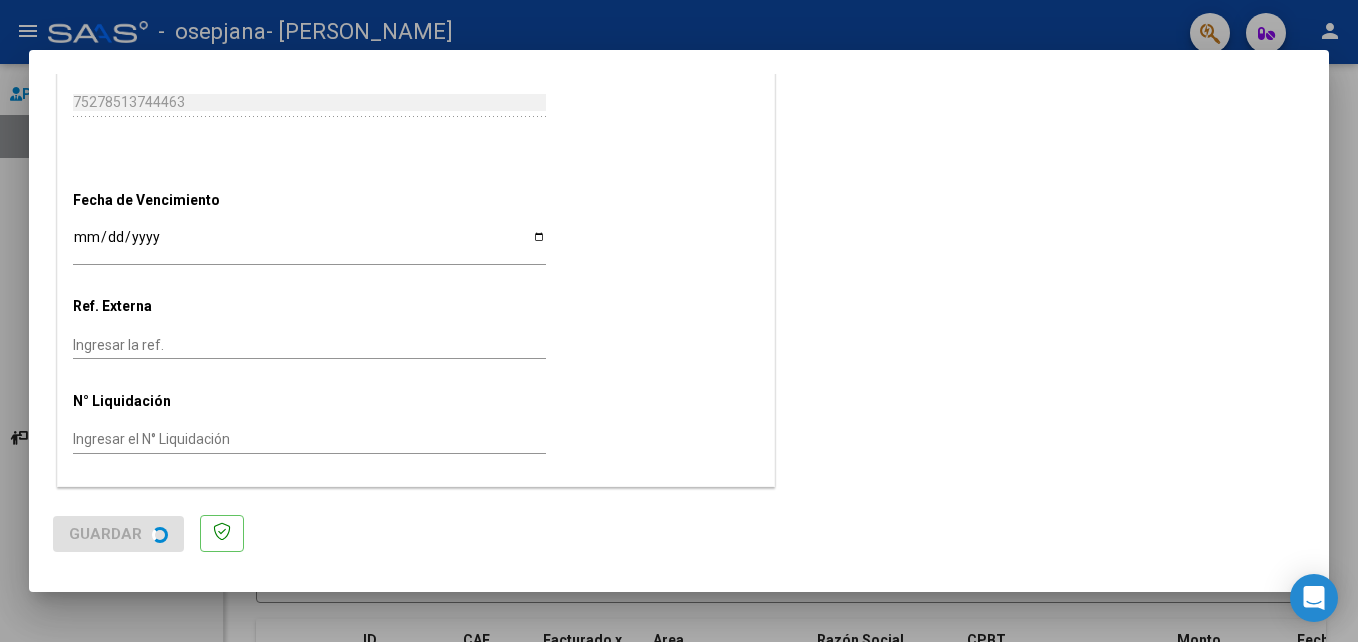 scroll, scrollTop: 0, scrollLeft: 0, axis: both 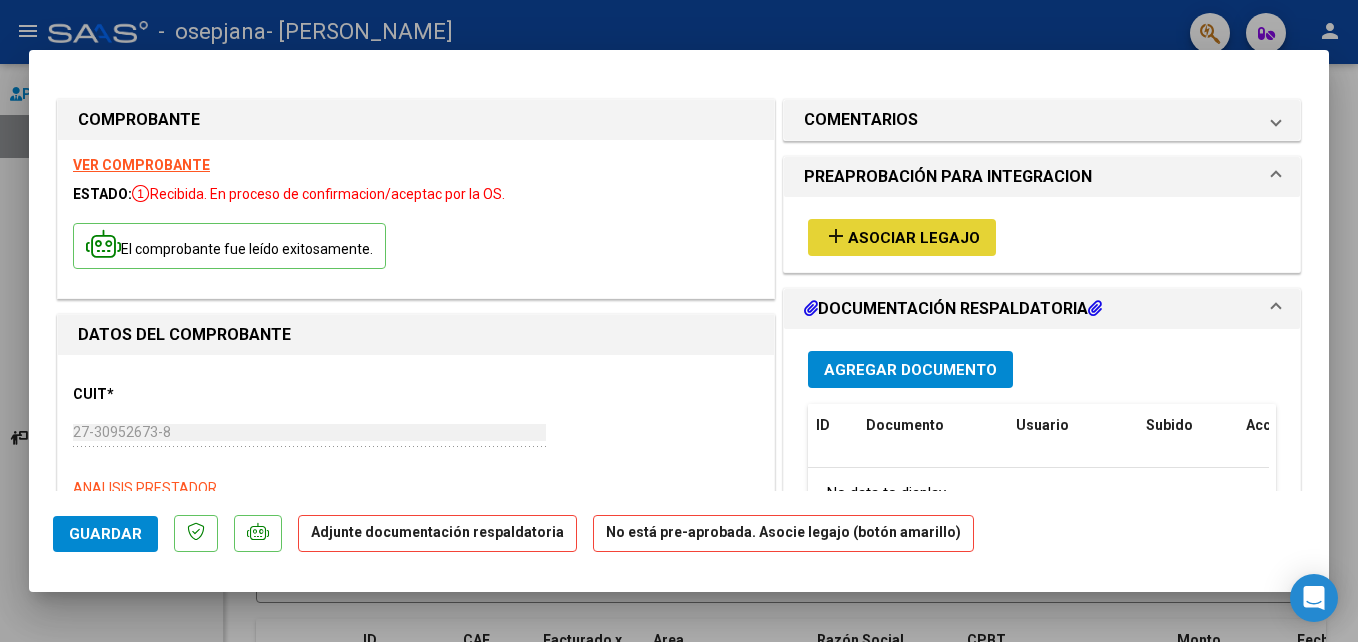 click on "Asociar Legajo" at bounding box center (914, 238) 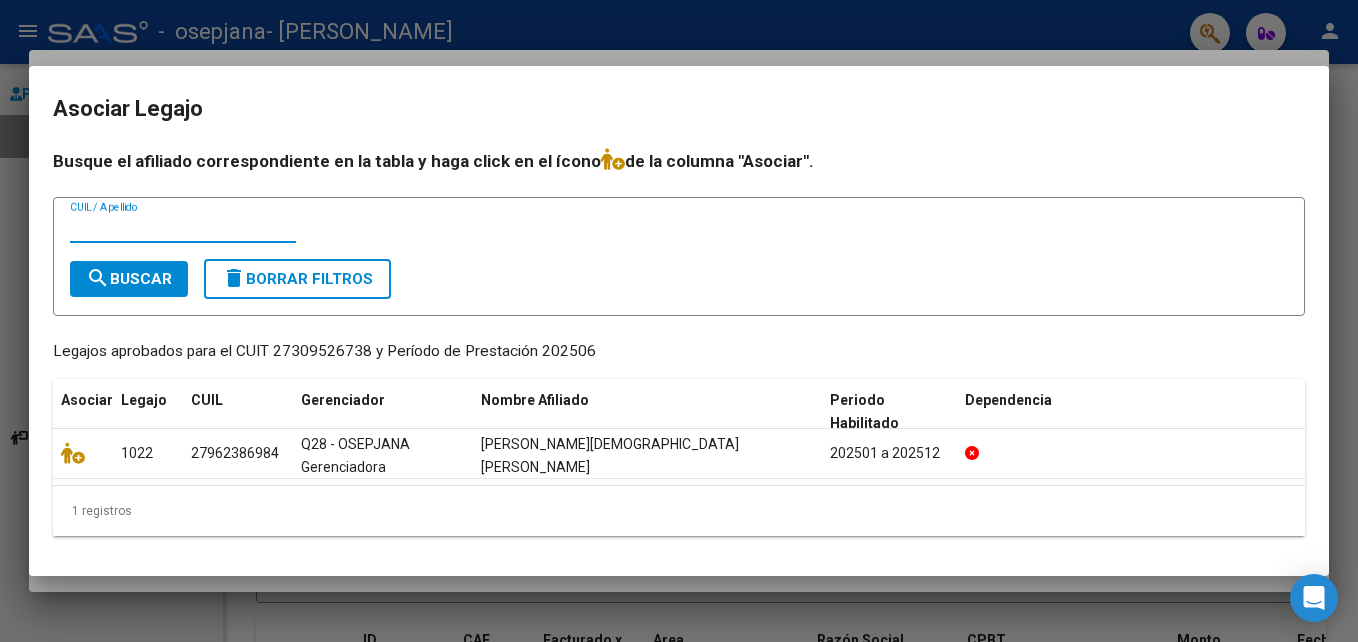 click on "CUIL / Apellido" at bounding box center [183, 227] 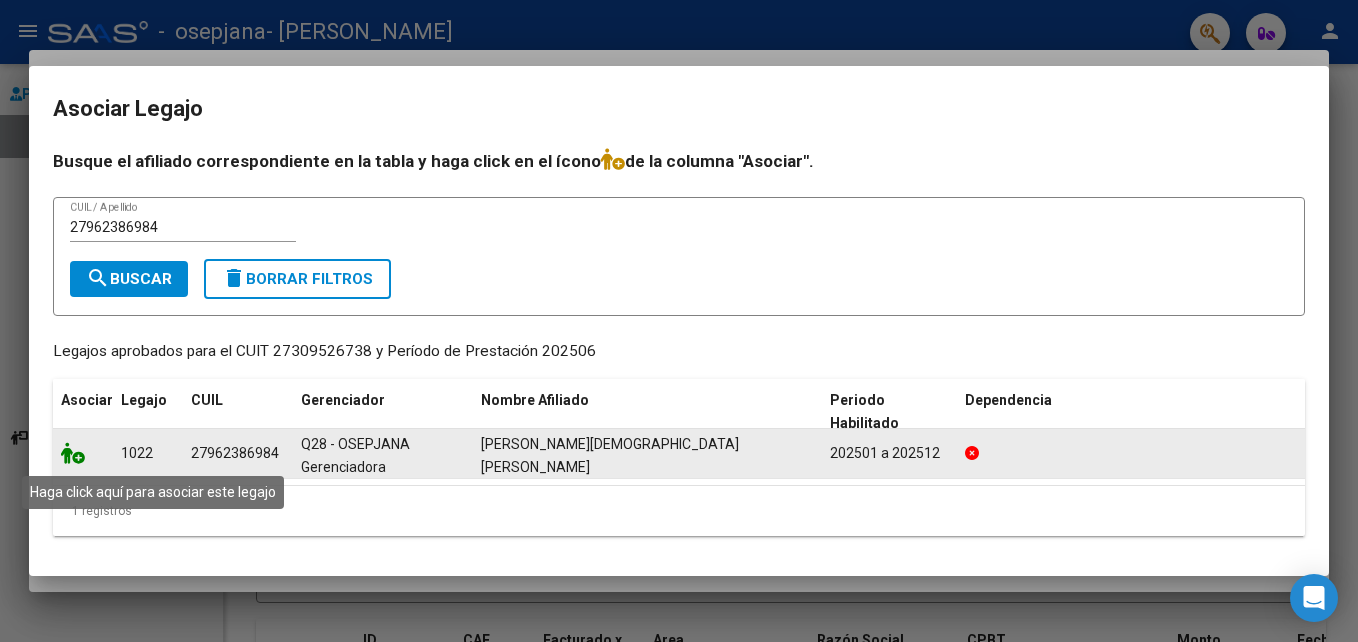 click 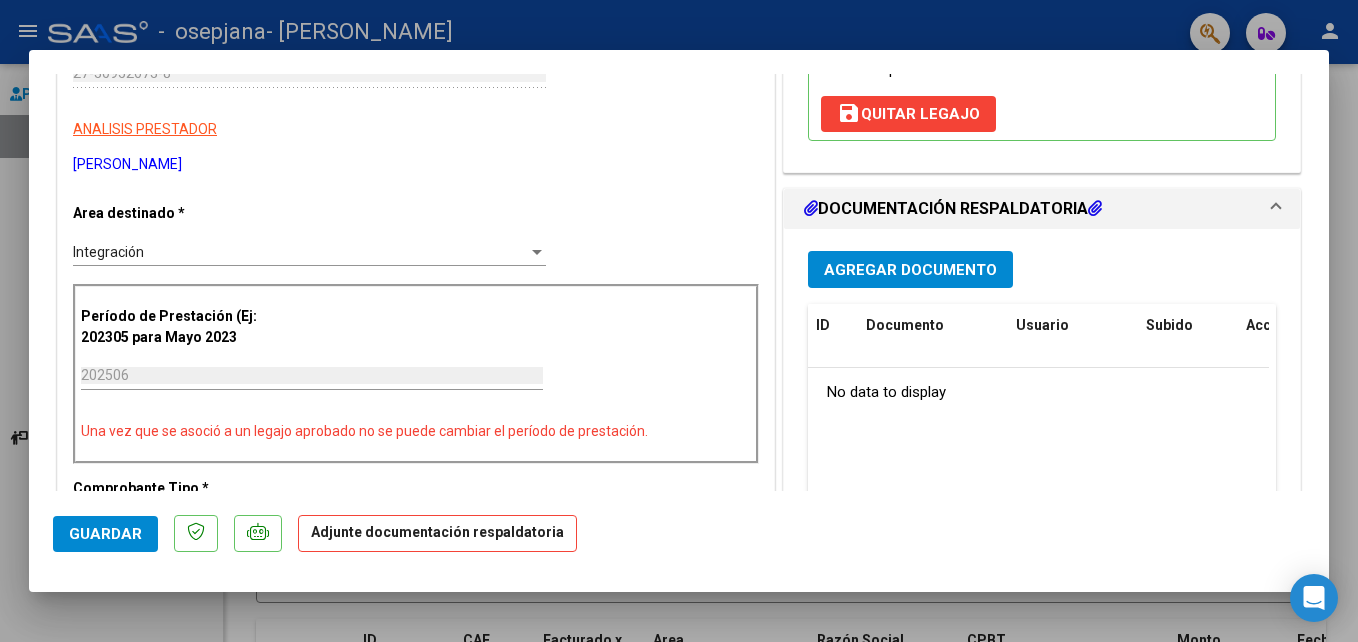 scroll, scrollTop: 377, scrollLeft: 0, axis: vertical 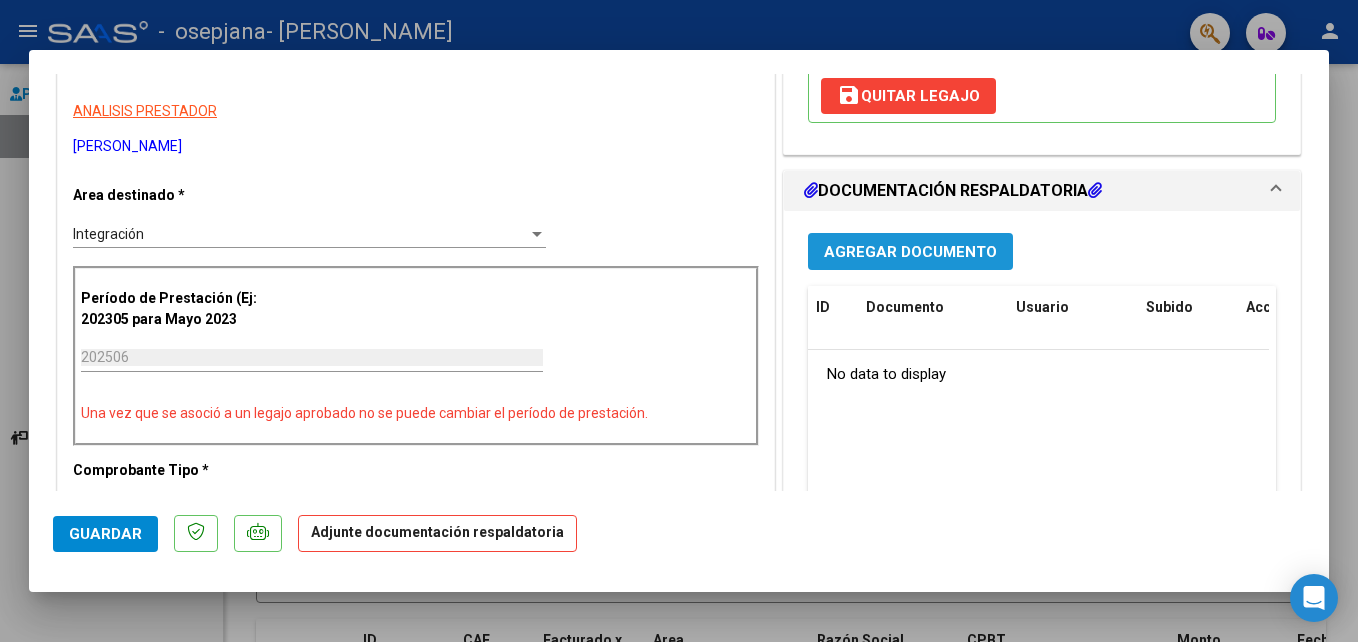click on "Agregar Documento" at bounding box center (910, 252) 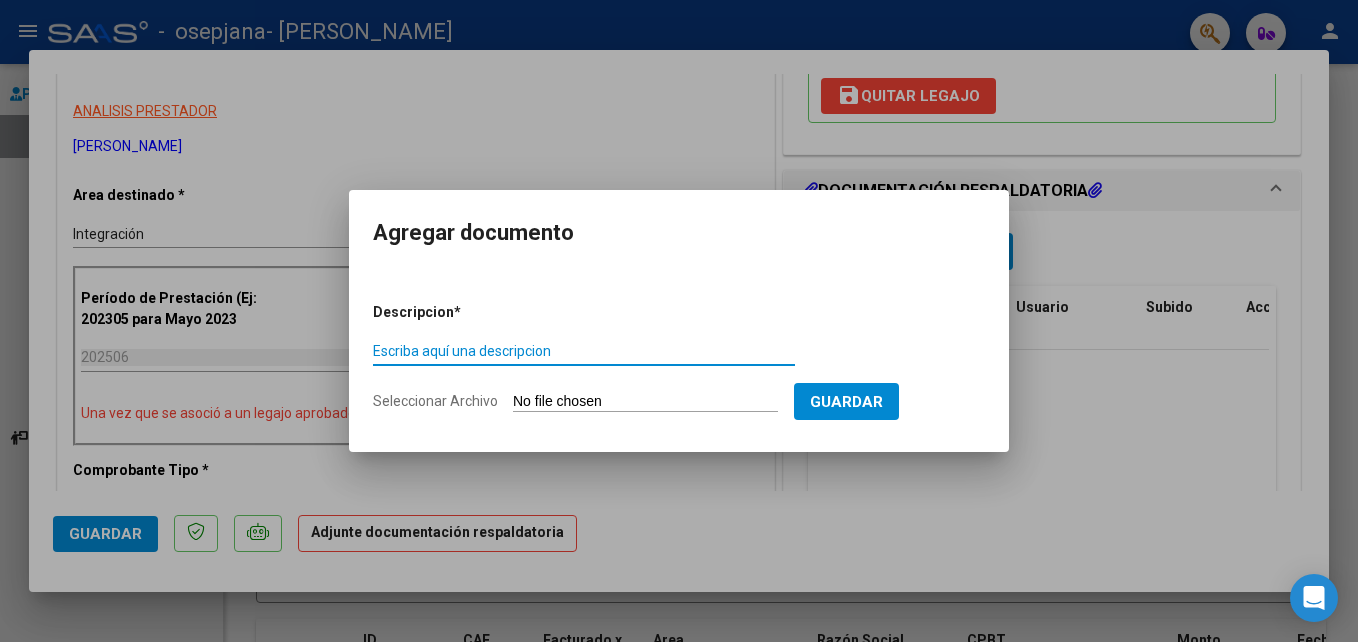 click on "Escriba aquí una descripcion" at bounding box center (584, 351) 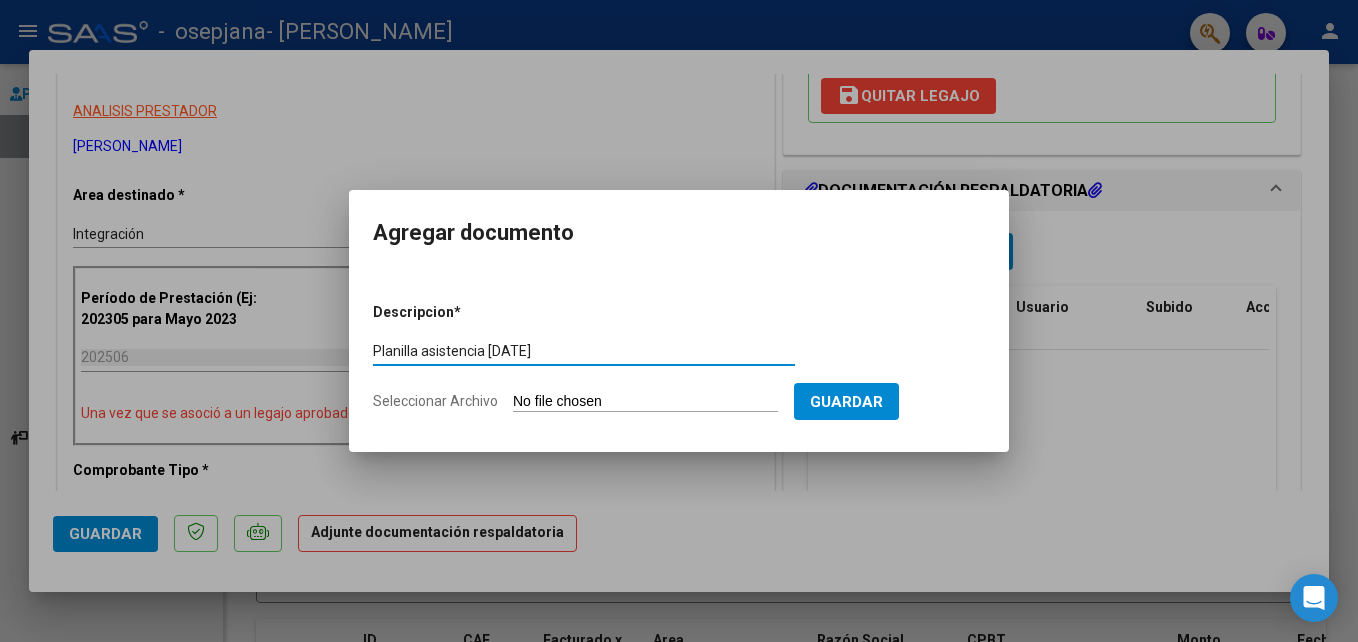 click on "Planilla asistencia [DATE]" at bounding box center [584, 351] 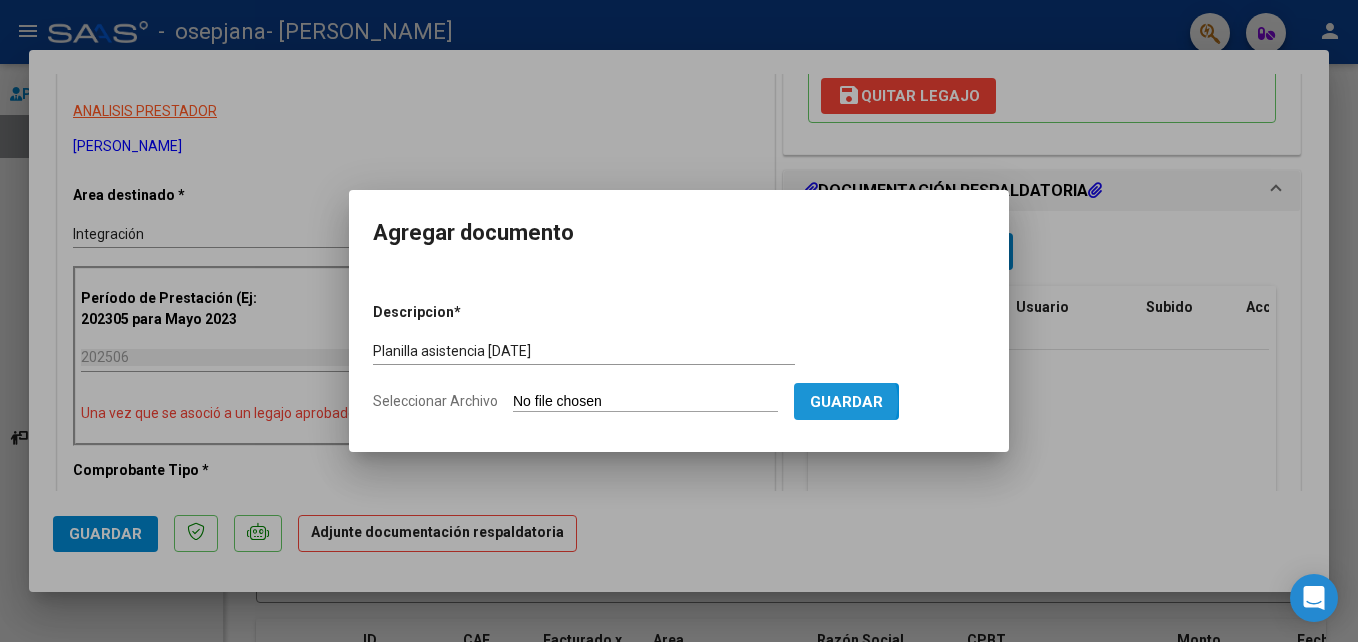 click on "Guardar" at bounding box center [846, 402] 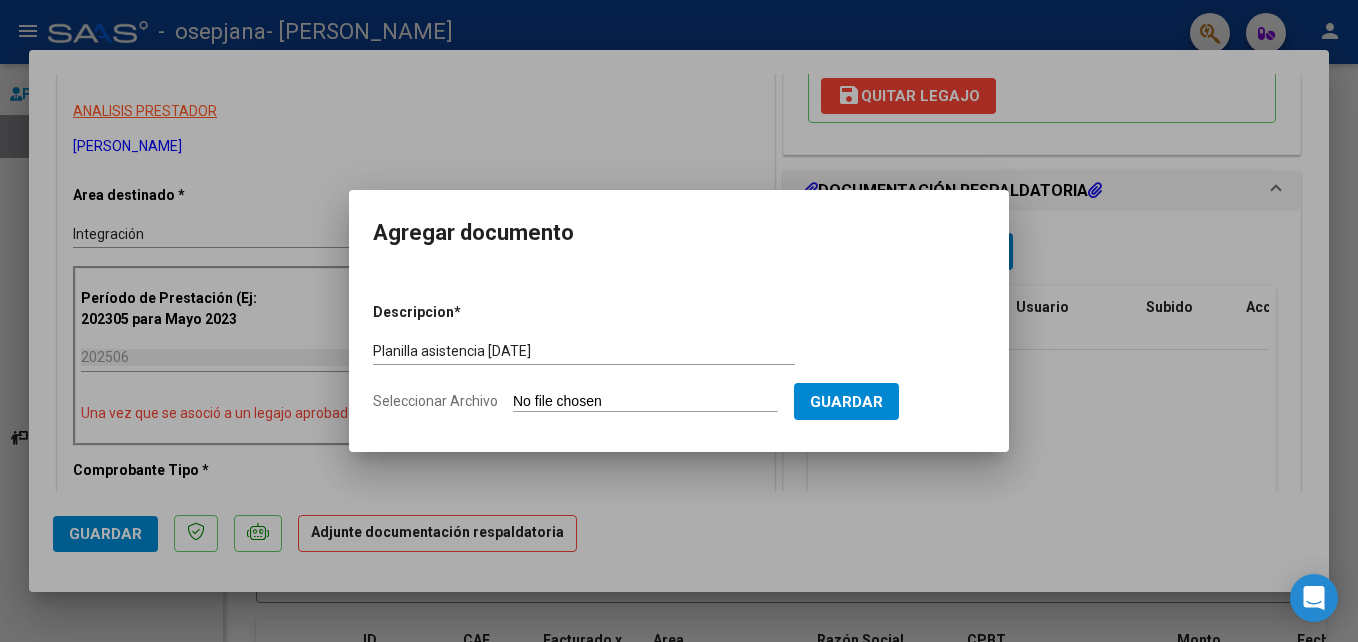 click on "Seleccionar Archivo" at bounding box center [645, 402] 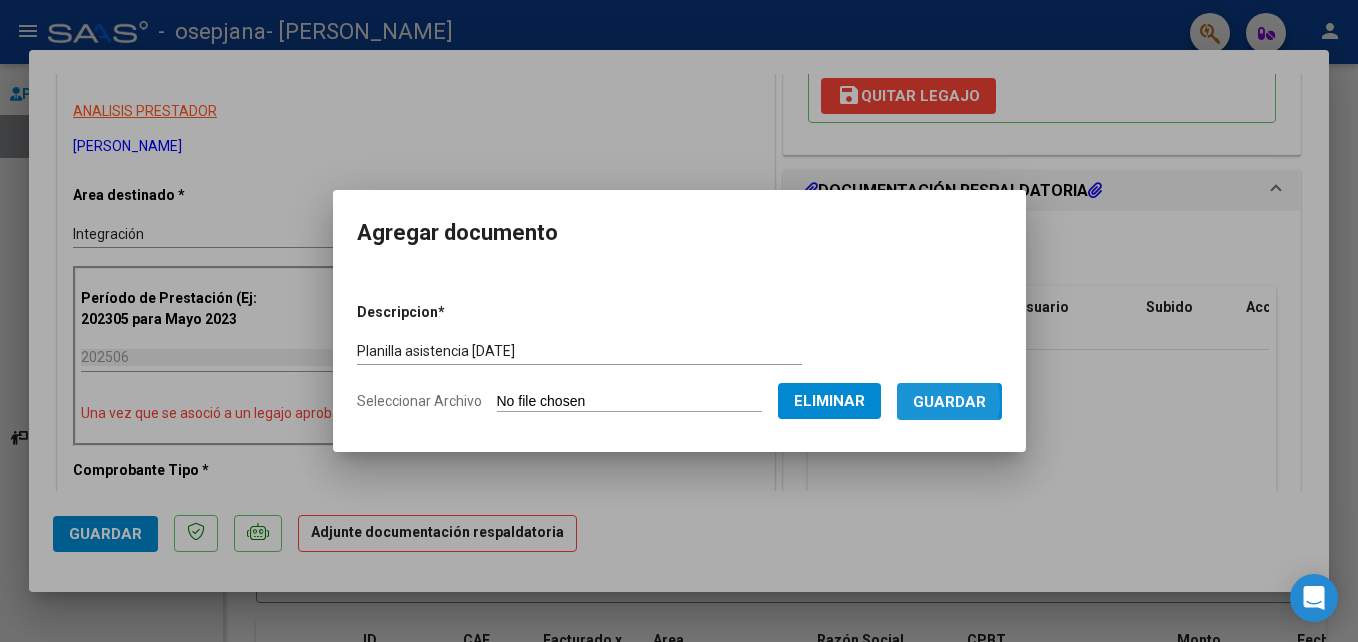 click on "Guardar" at bounding box center [949, 402] 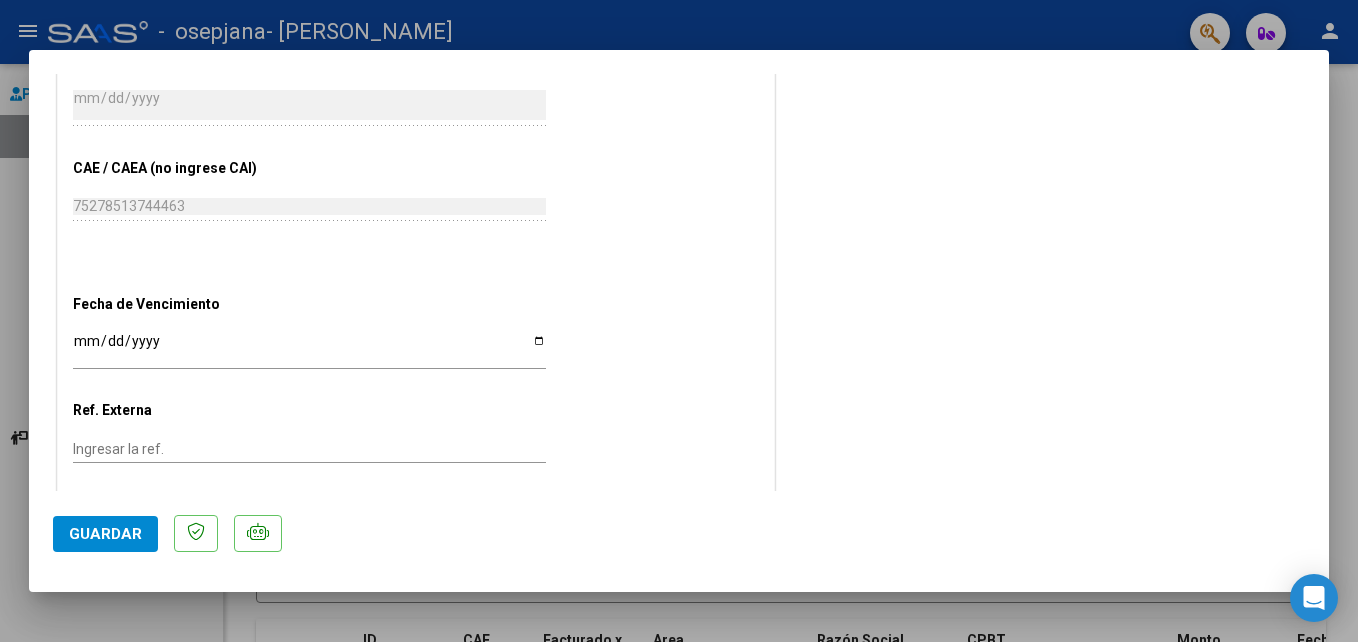 scroll, scrollTop: 1268, scrollLeft: 0, axis: vertical 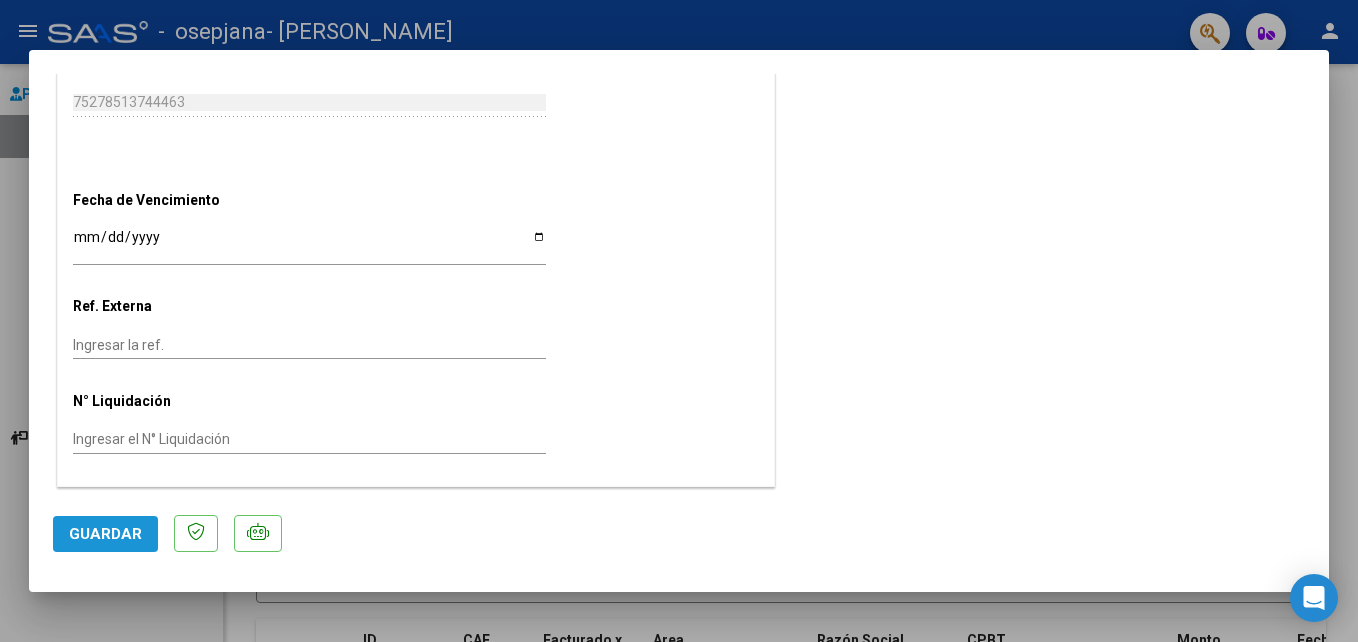 click on "Guardar" 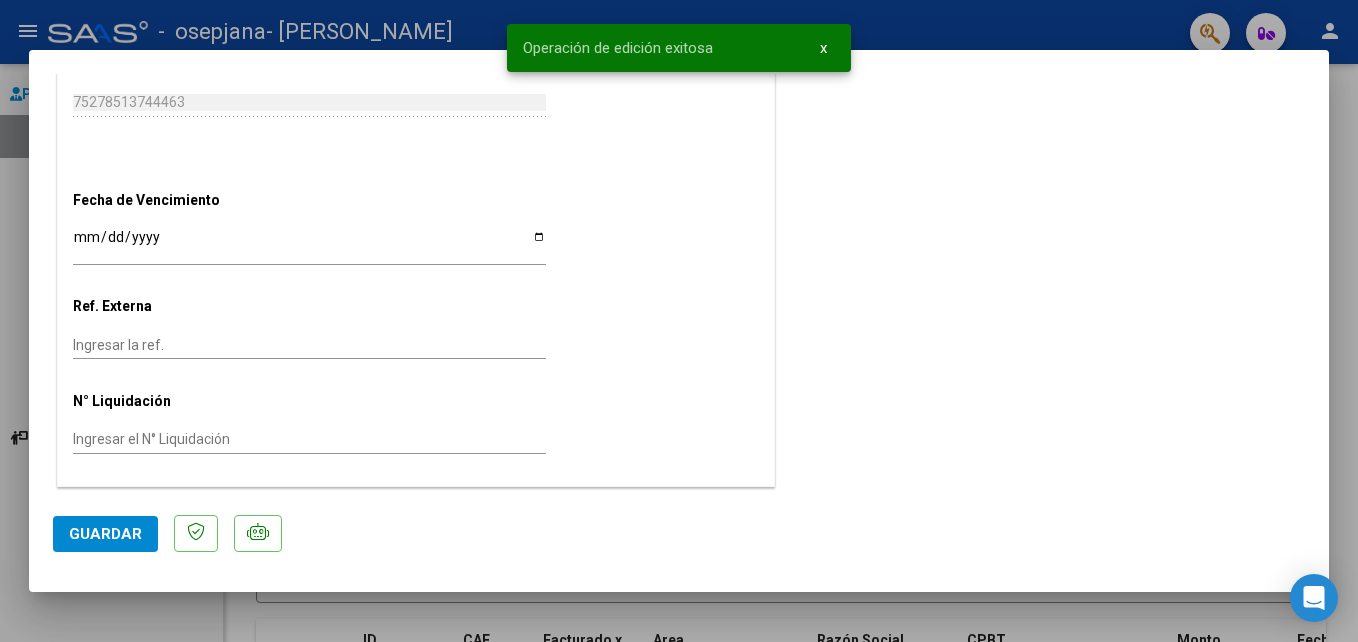 click at bounding box center (679, 321) 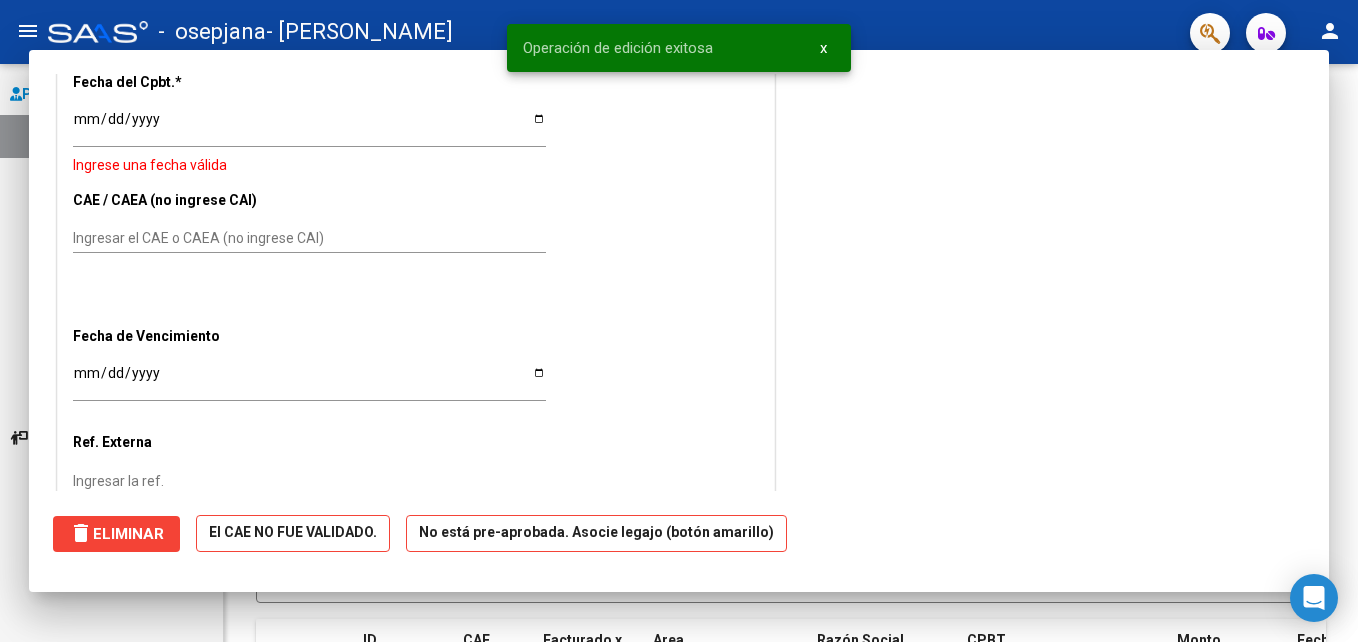 scroll, scrollTop: 1404, scrollLeft: 0, axis: vertical 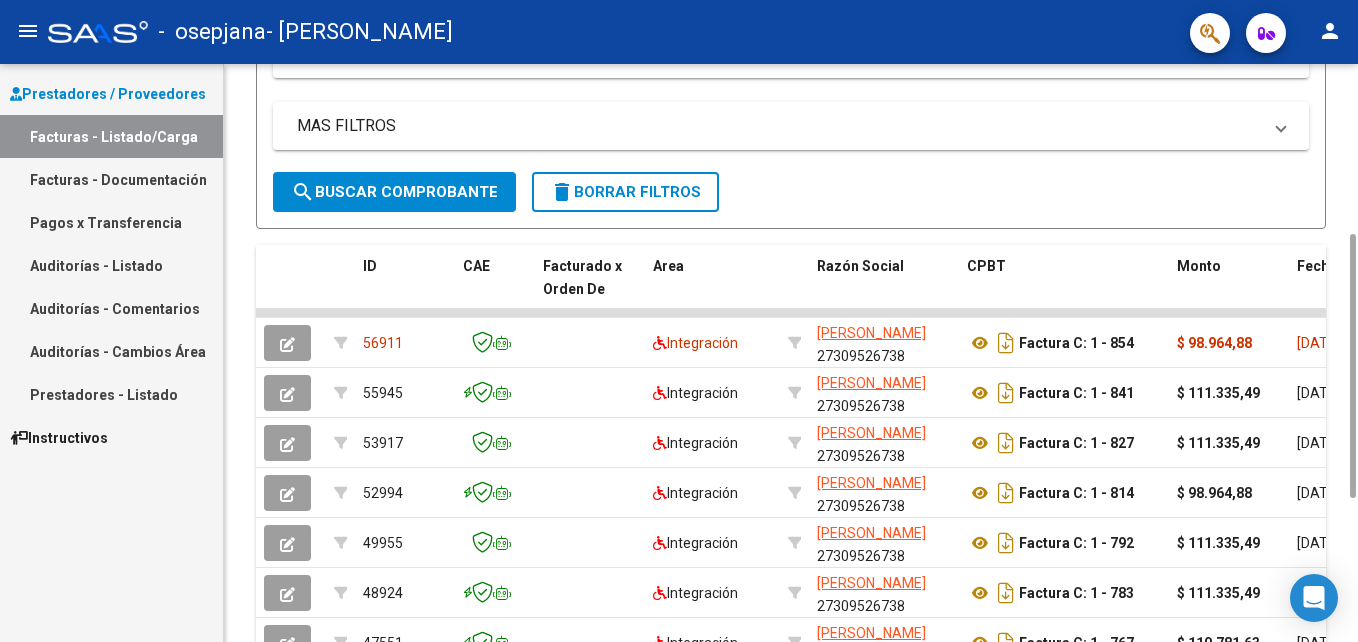 drag, startPoint x: 1349, startPoint y: 418, endPoint x: 1361, endPoint y: 693, distance: 275.2617 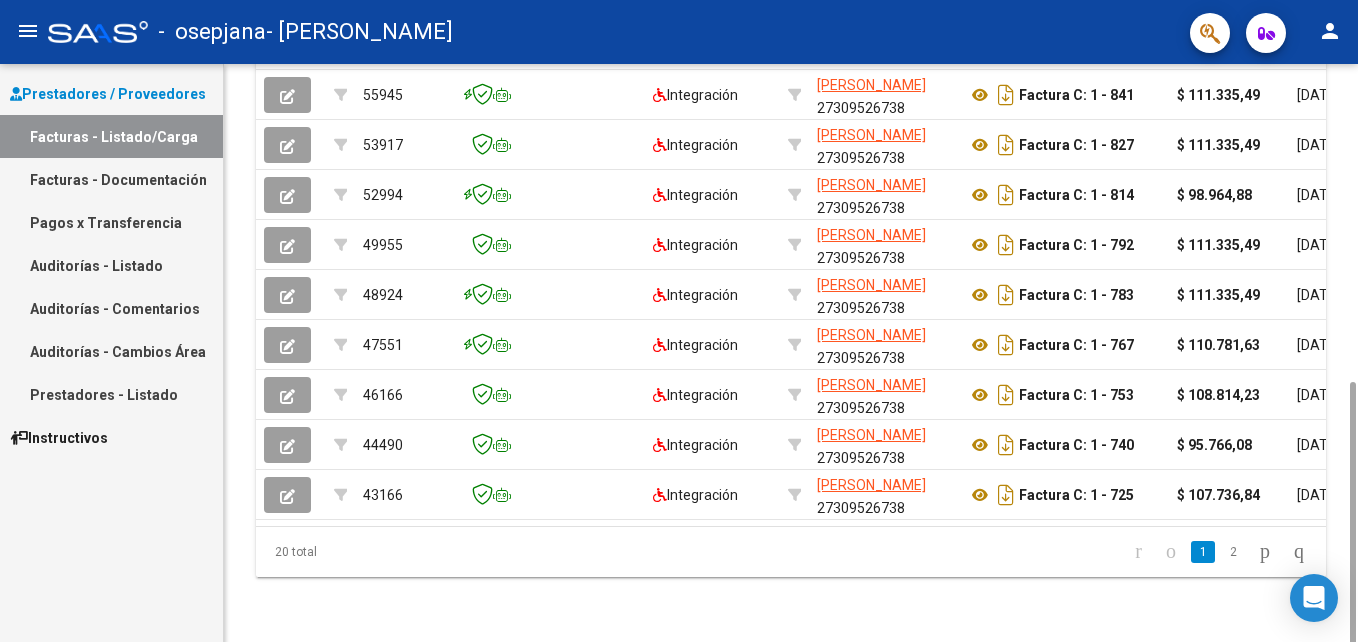 scroll, scrollTop: 682, scrollLeft: 0, axis: vertical 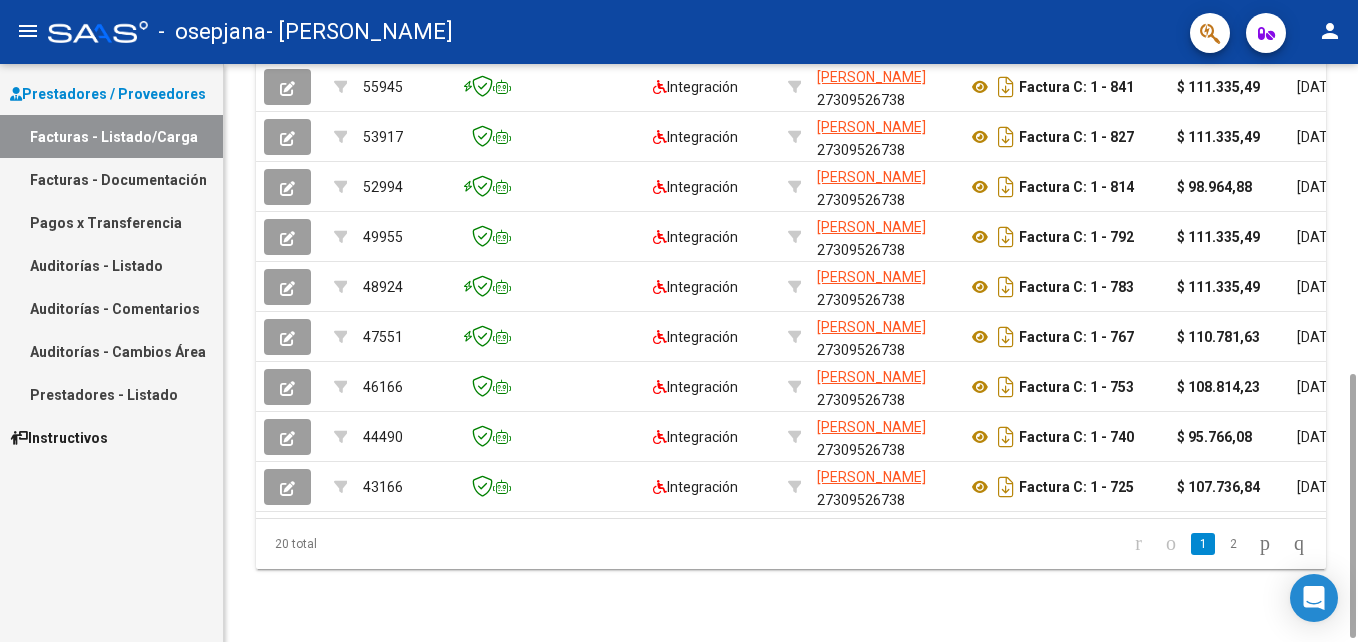 drag, startPoint x: 1352, startPoint y: 472, endPoint x: 1361, endPoint y: 613, distance: 141.28694 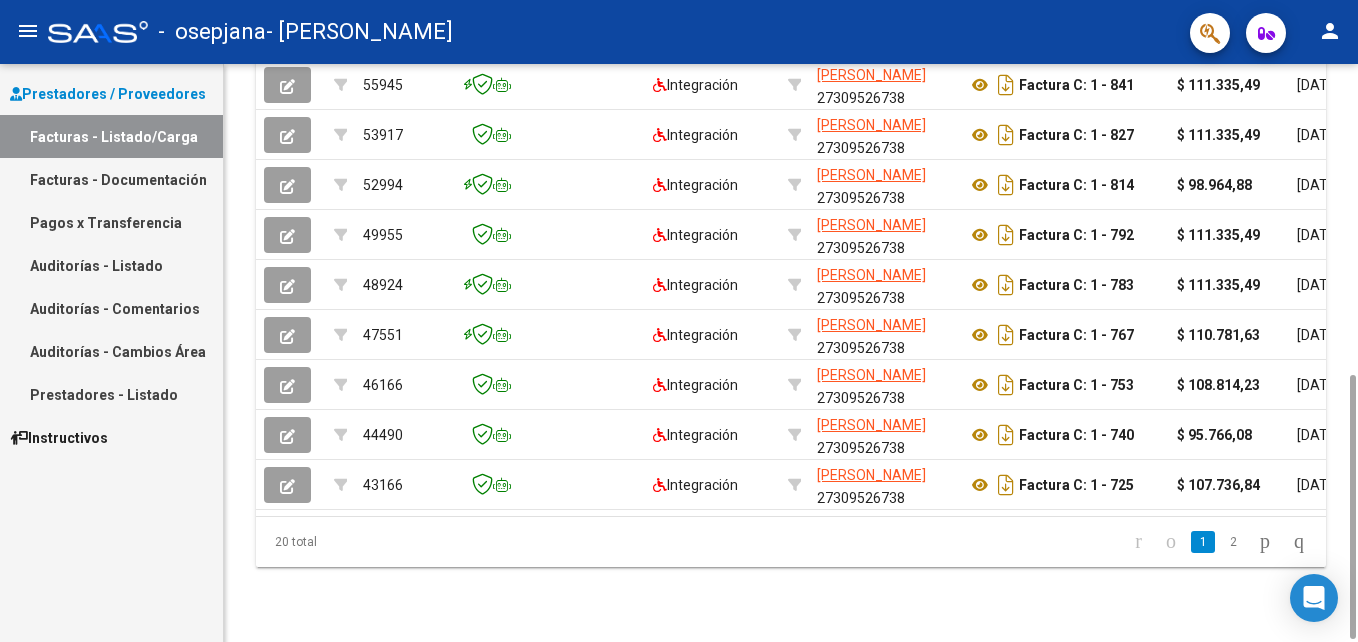 scroll, scrollTop: 0, scrollLeft: 40, axis: horizontal 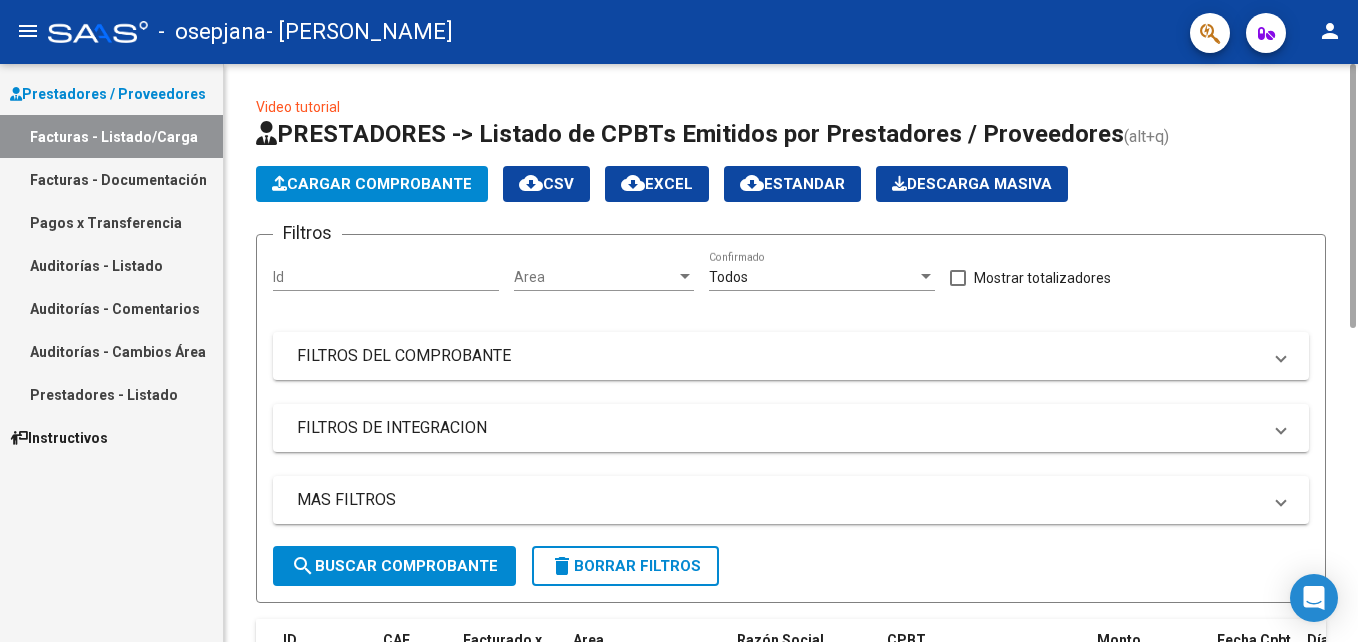 drag, startPoint x: 1346, startPoint y: 458, endPoint x: 1289, endPoint y: 81, distance: 381.28467 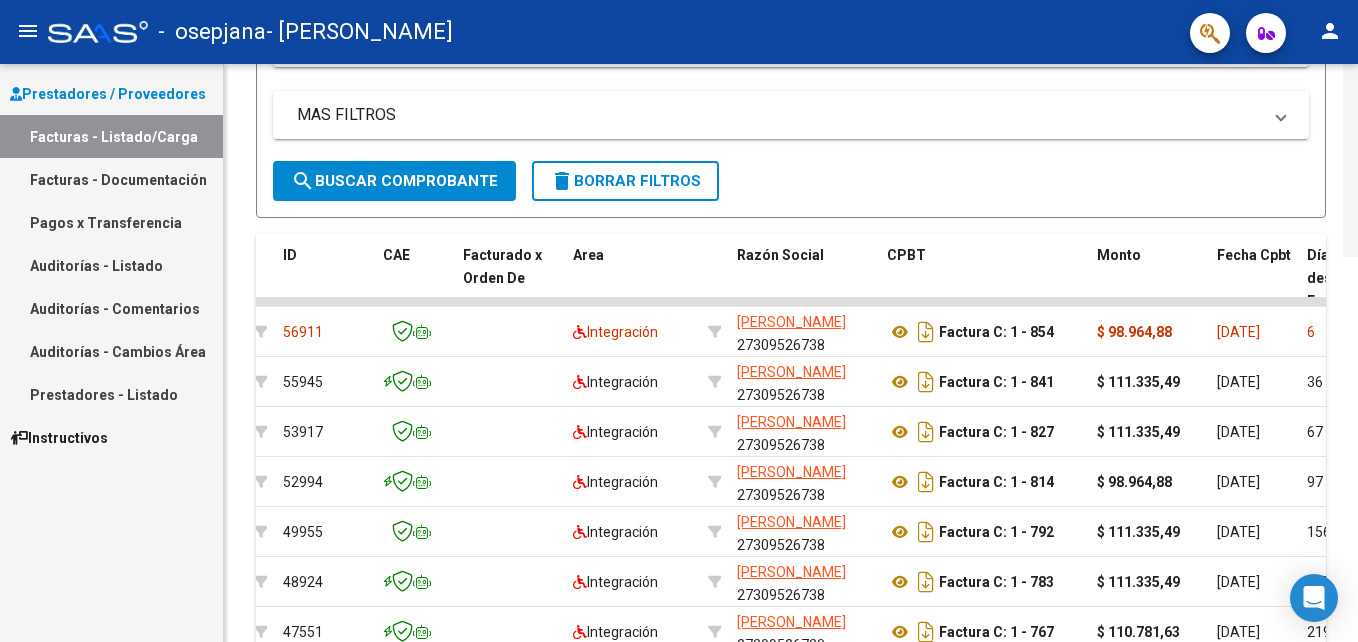 scroll, scrollTop: 0, scrollLeft: 0, axis: both 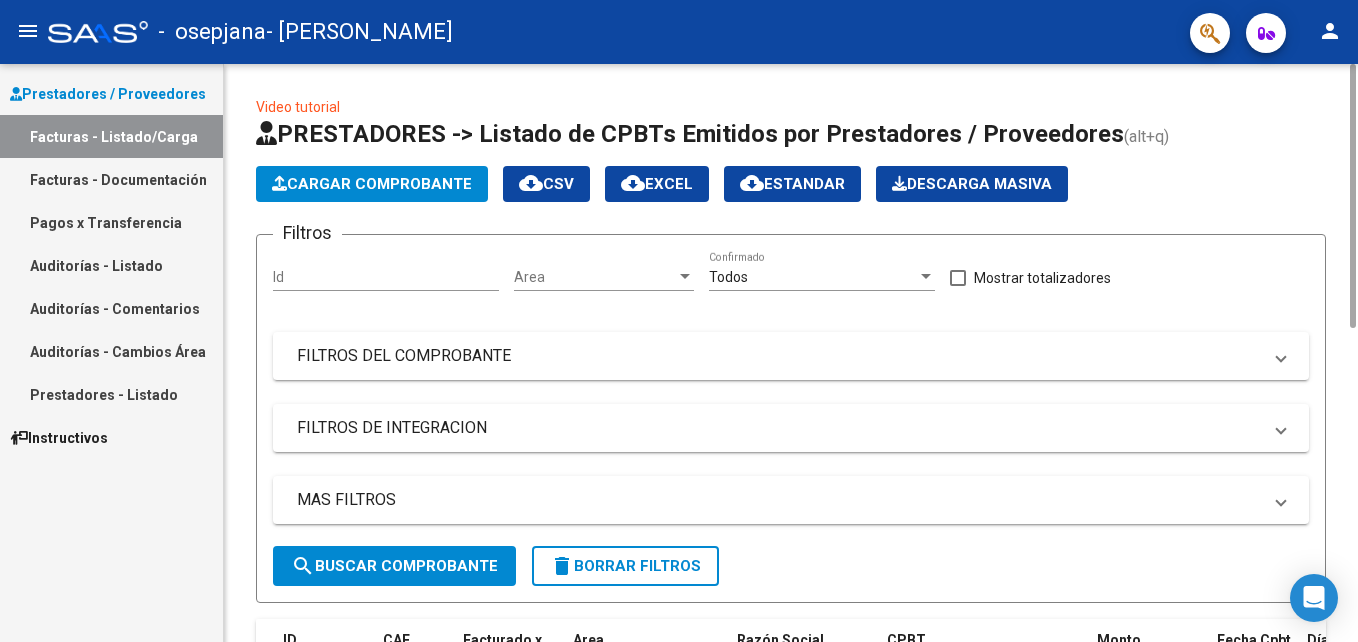 drag, startPoint x: 1352, startPoint y: 211, endPoint x: 1360, endPoint y: 165, distance: 46.69047 